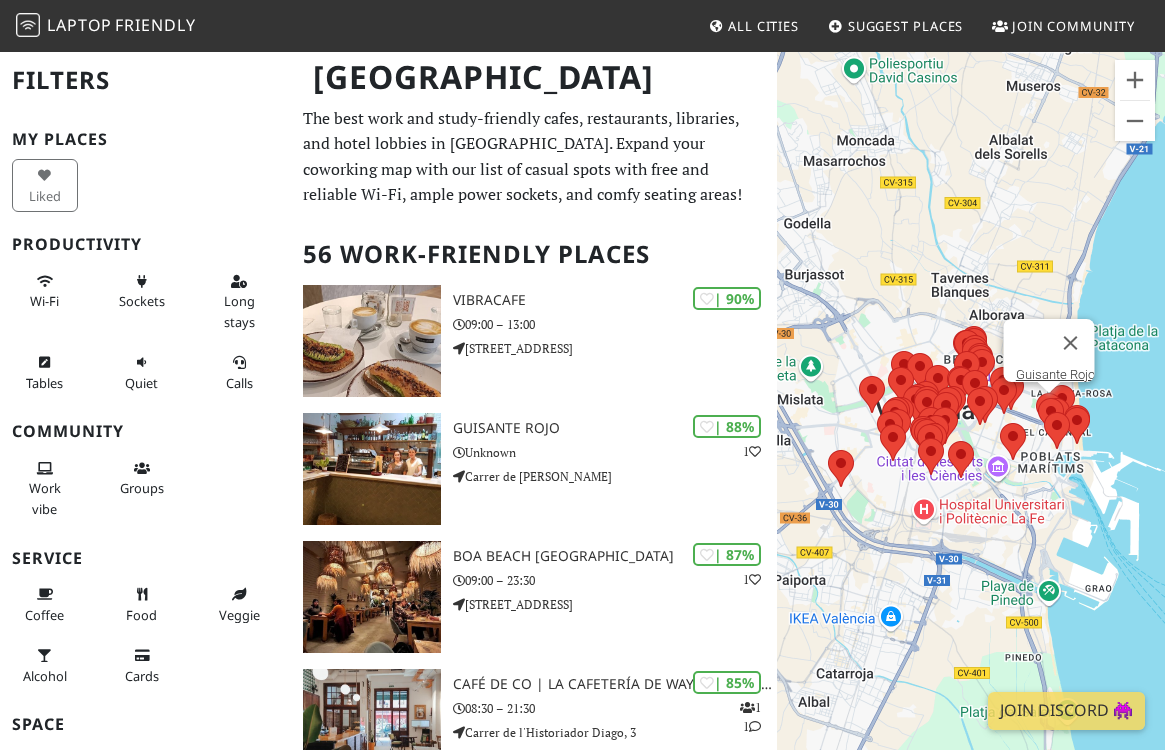 scroll, scrollTop: 299, scrollLeft: 0, axis: vertical 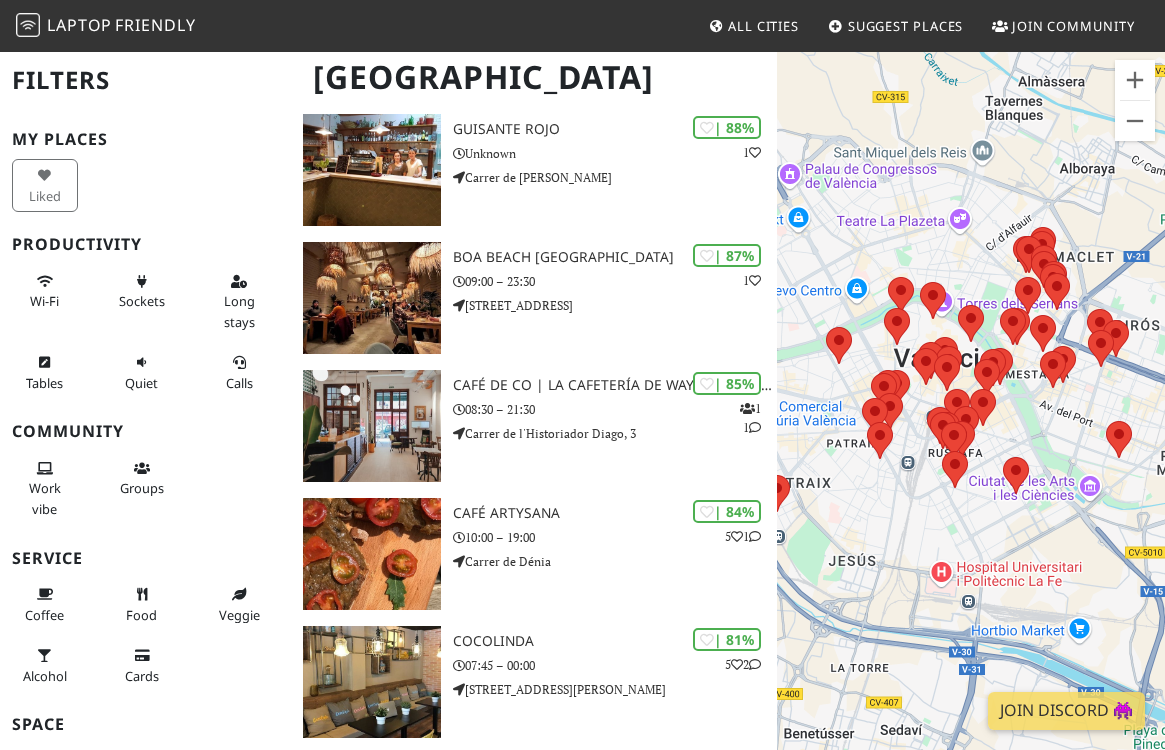 drag, startPoint x: 1035, startPoint y: 497, endPoint x: 1090, endPoint y: 432, distance: 85.146935 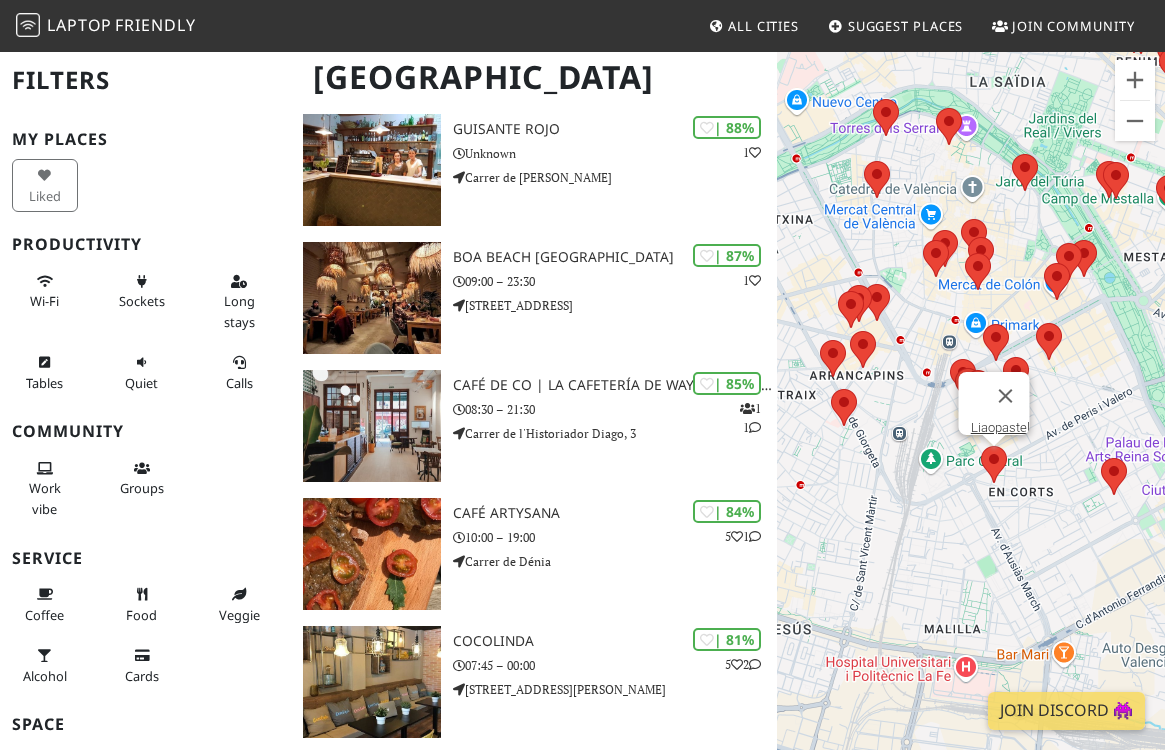 click at bounding box center [981, 446] 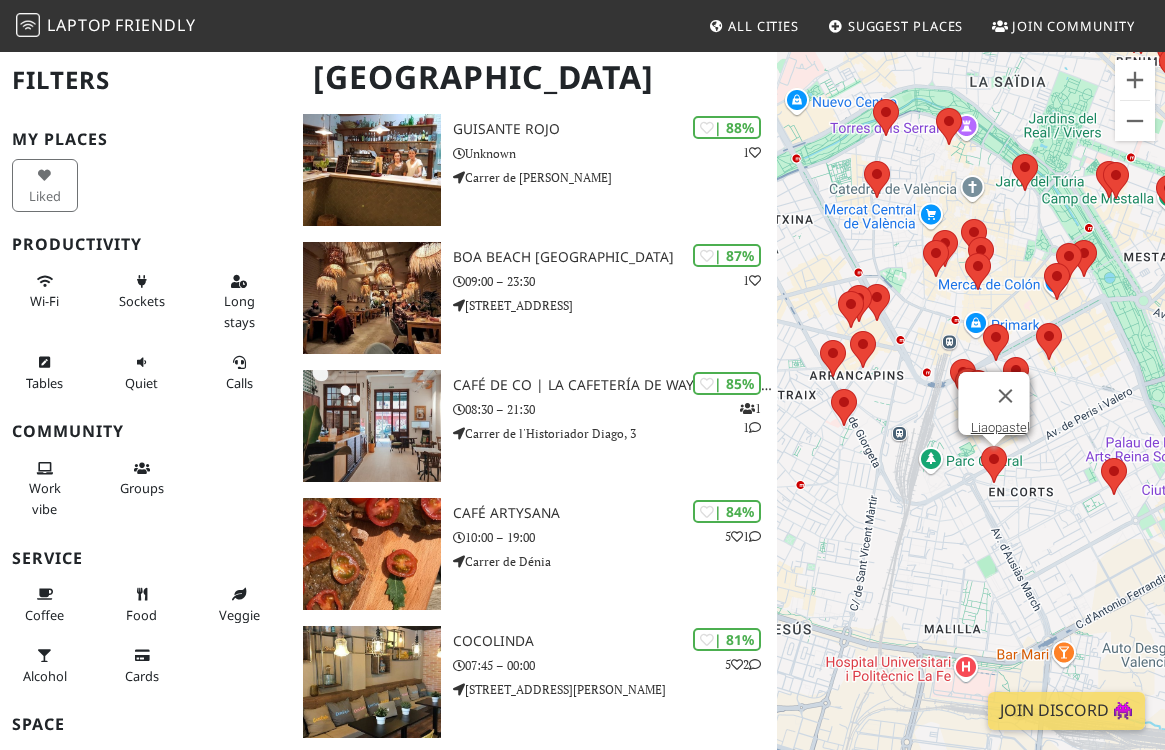 click at bounding box center (981, 446) 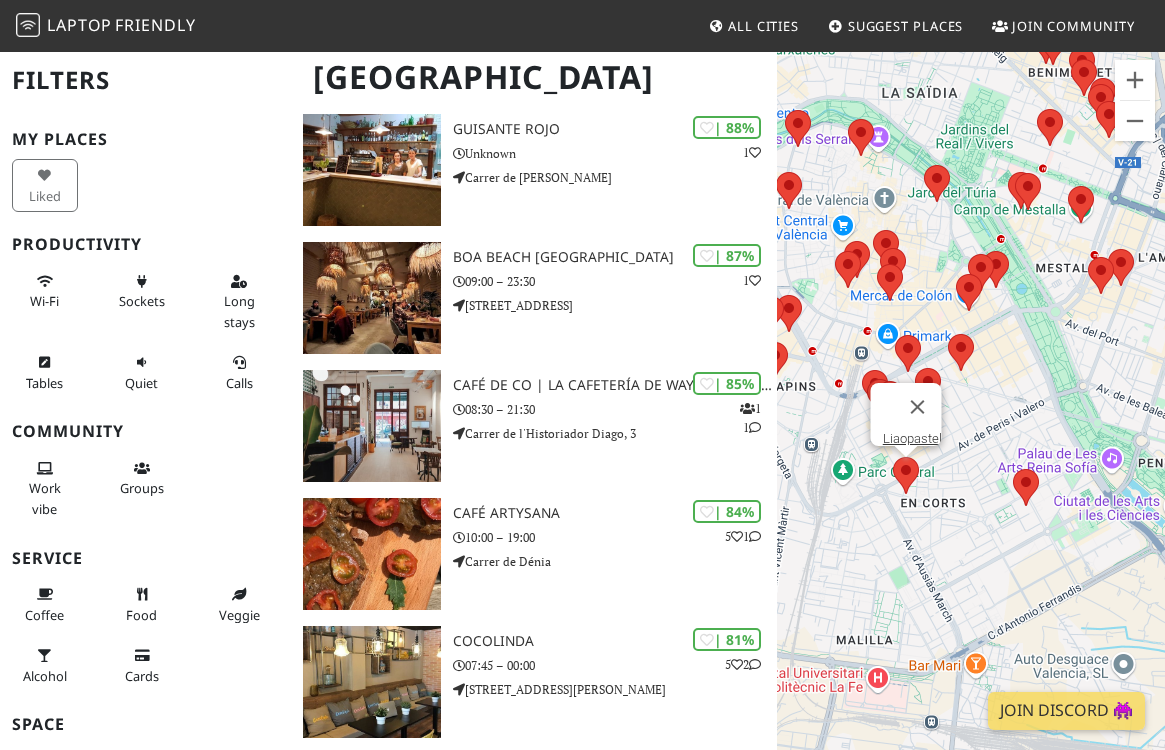 drag, startPoint x: 897, startPoint y: 551, endPoint x: 1125, endPoint y: 550, distance: 228.0022 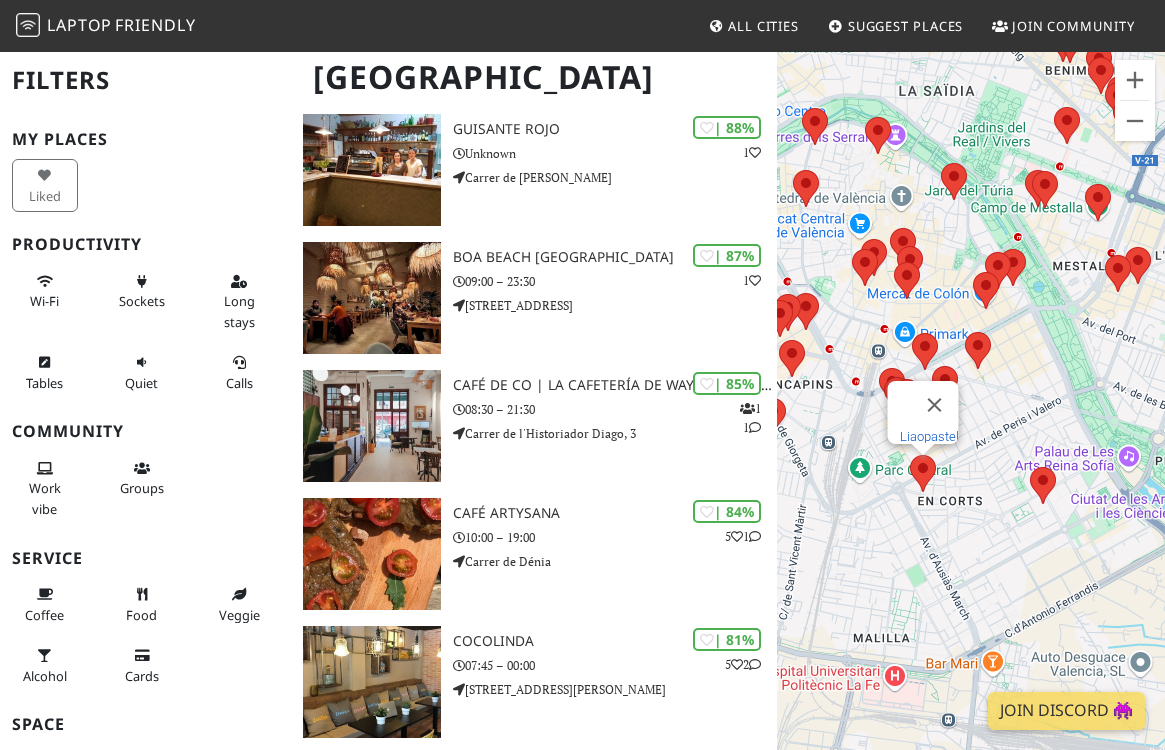 click on "Liaopastel" at bounding box center (928, 436) 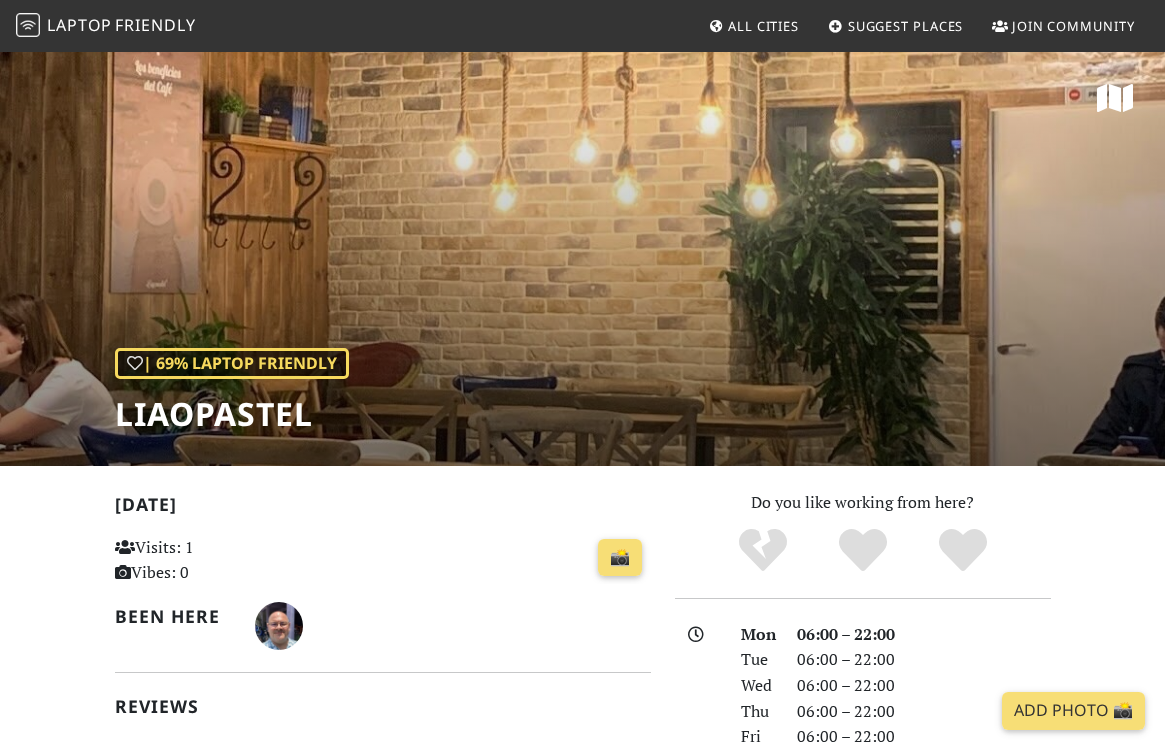 scroll, scrollTop: 0, scrollLeft: 0, axis: both 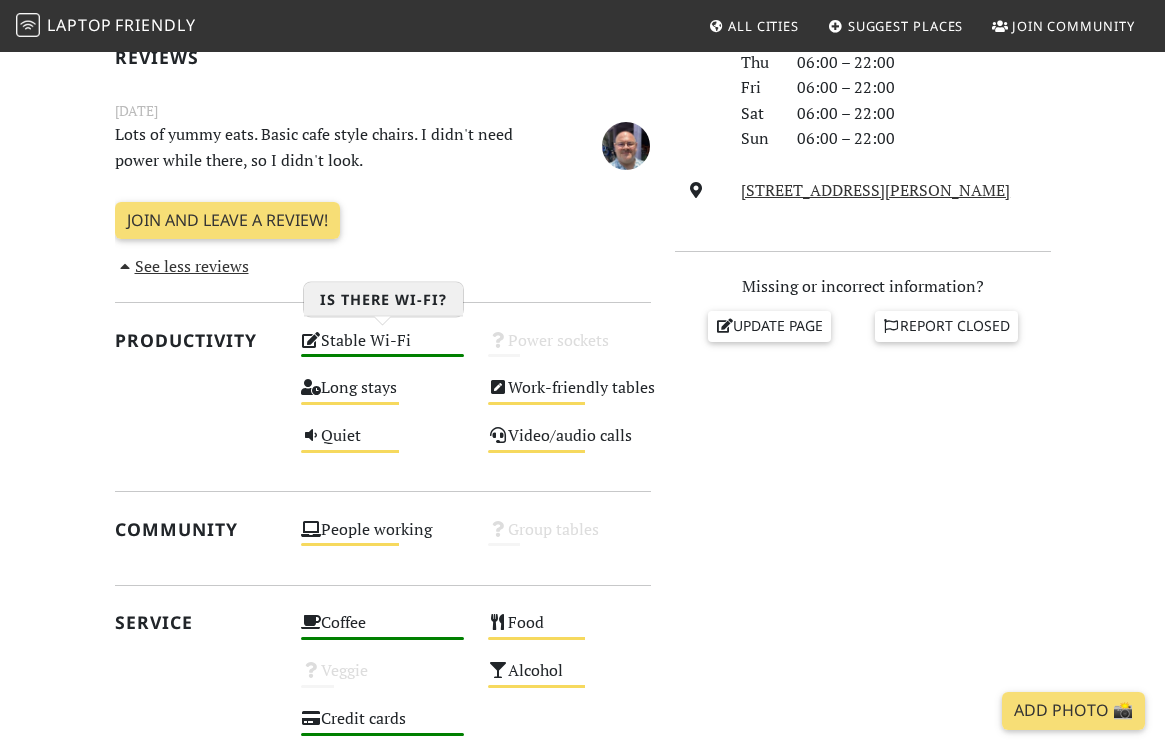 click on "High" at bounding box center (382, 355) 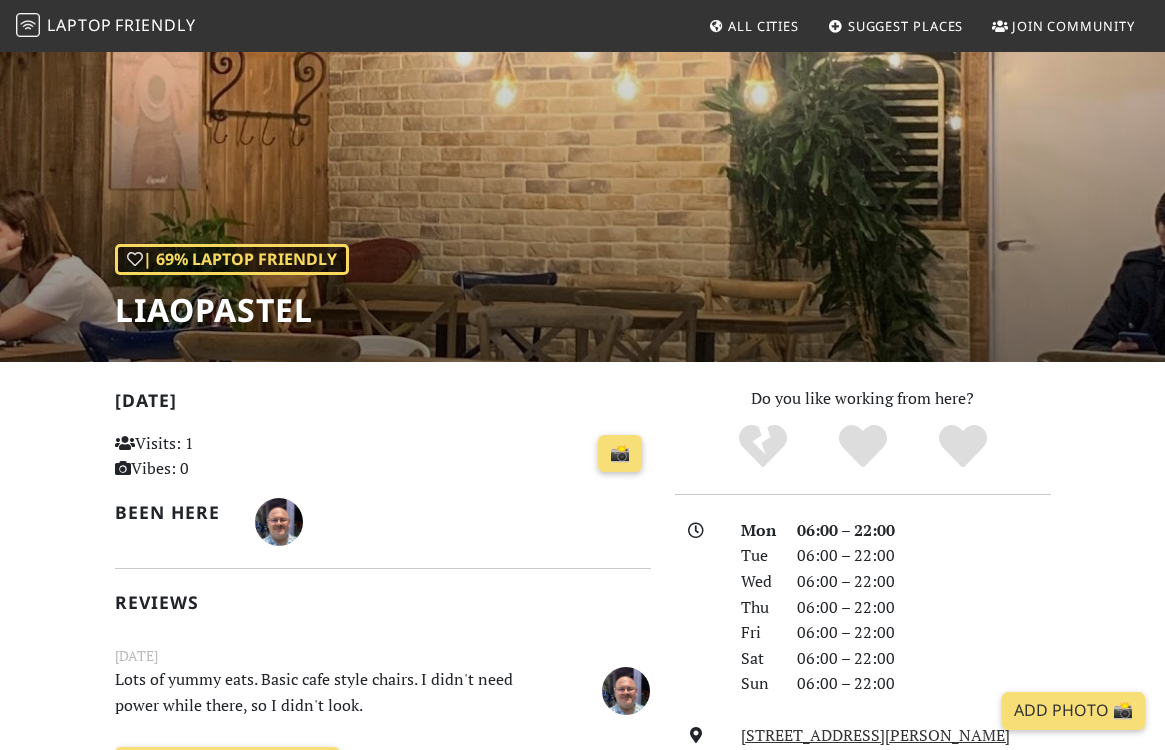 scroll, scrollTop: 0, scrollLeft: 0, axis: both 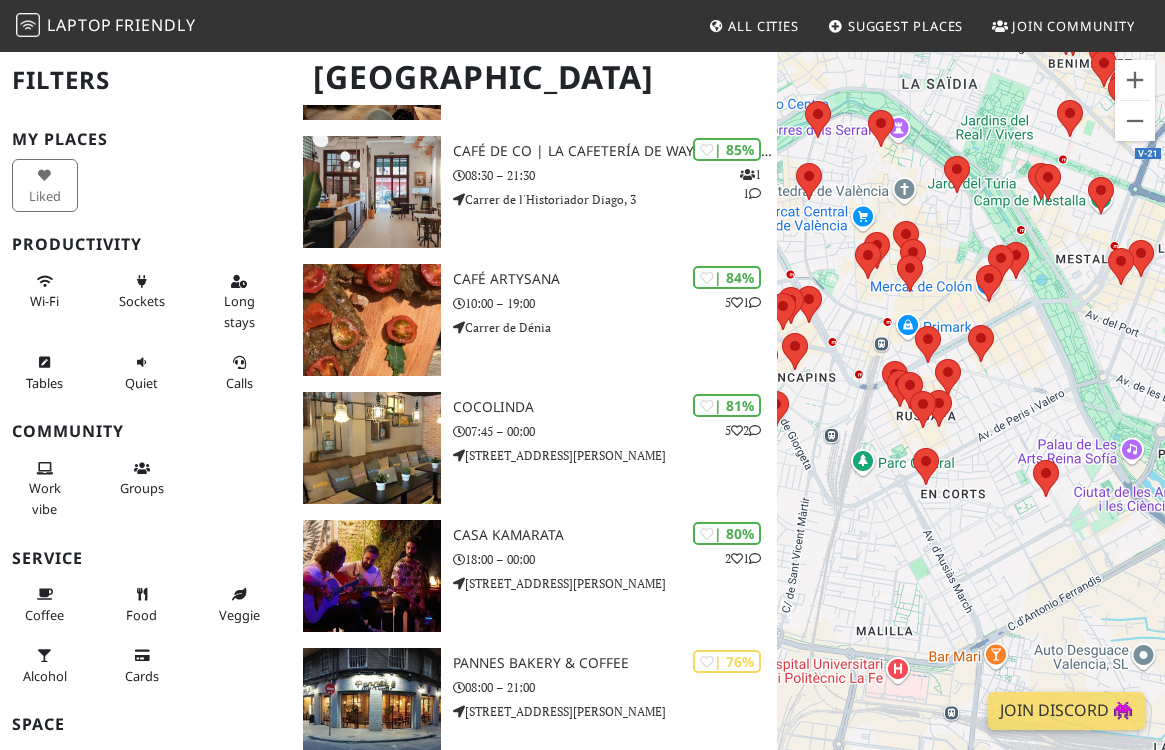 drag, startPoint x: 975, startPoint y: 335, endPoint x: 1095, endPoint y: 324, distance: 120.50311 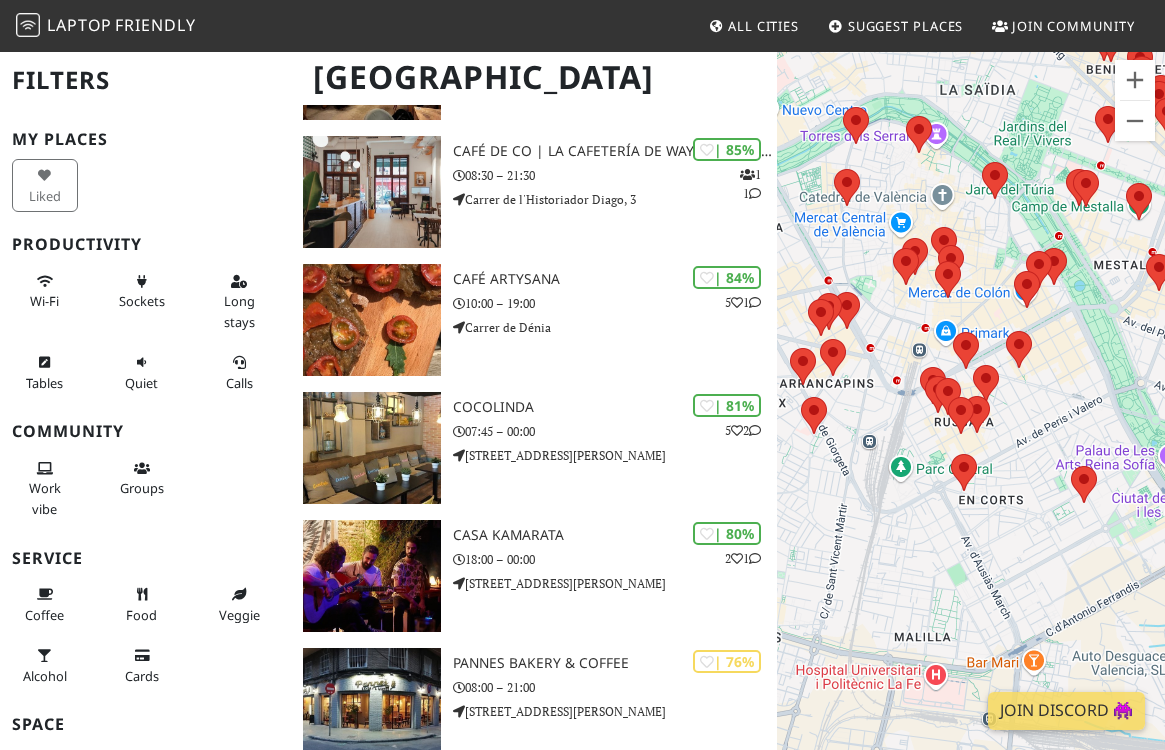 drag, startPoint x: 868, startPoint y: 332, endPoint x: 902, endPoint y: 341, distance: 35.17101 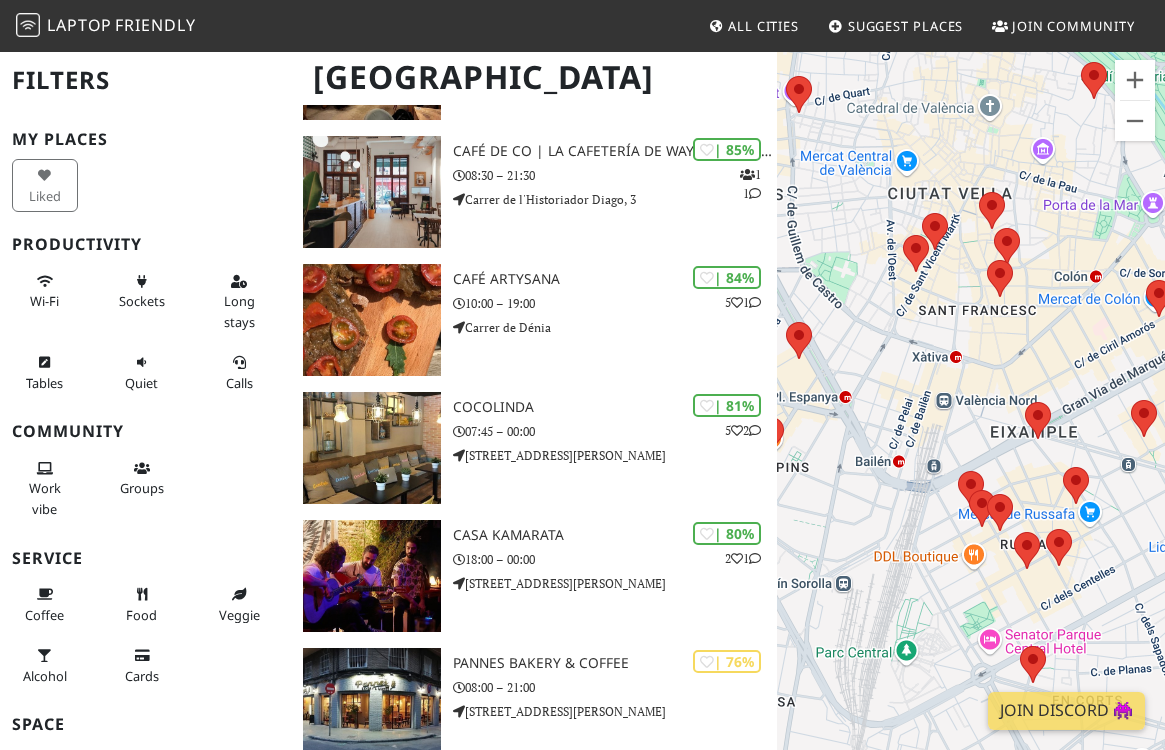 drag, startPoint x: 1009, startPoint y: 302, endPoint x: 981, endPoint y: 364, distance: 68.0294 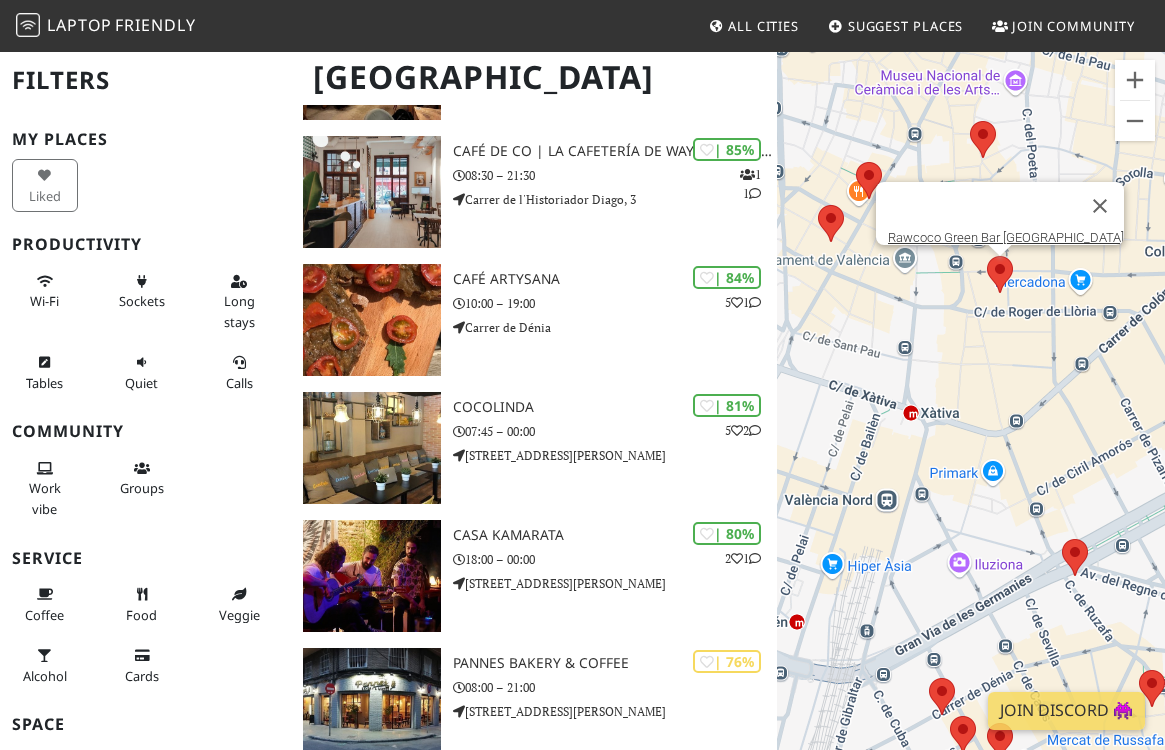 click at bounding box center (987, 256) 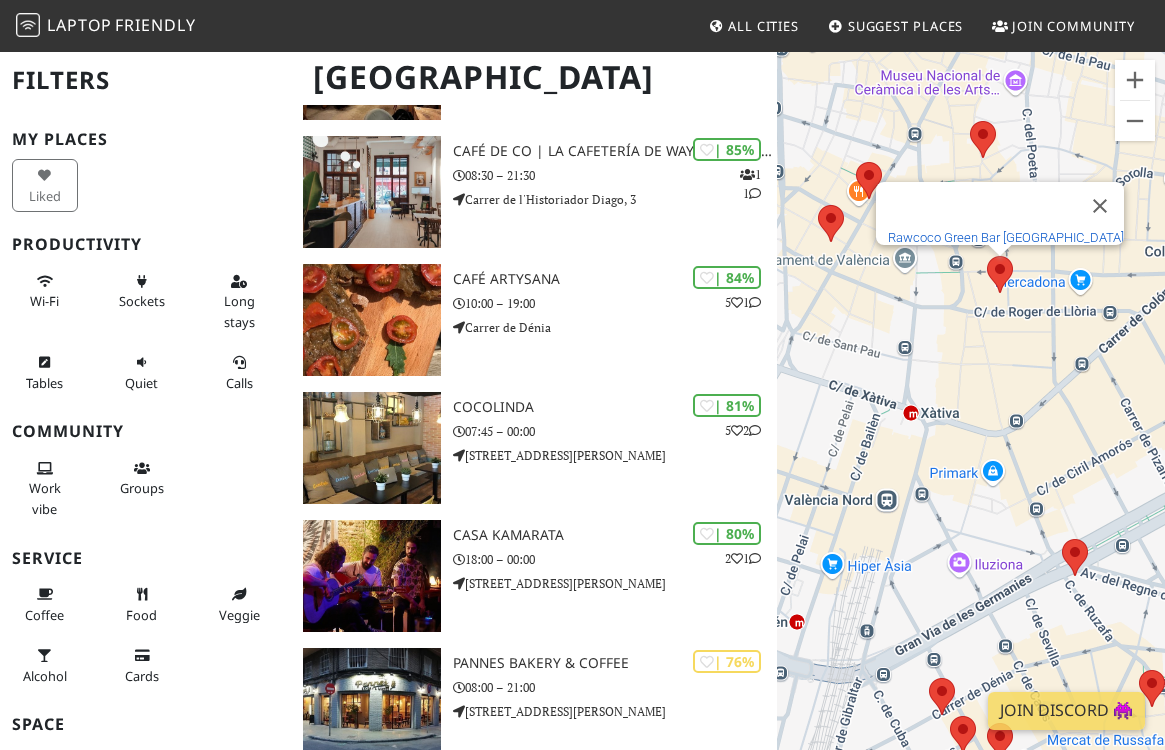click on "Rawcoco Green Bar [GEOGRAPHIC_DATA]" at bounding box center [1006, 237] 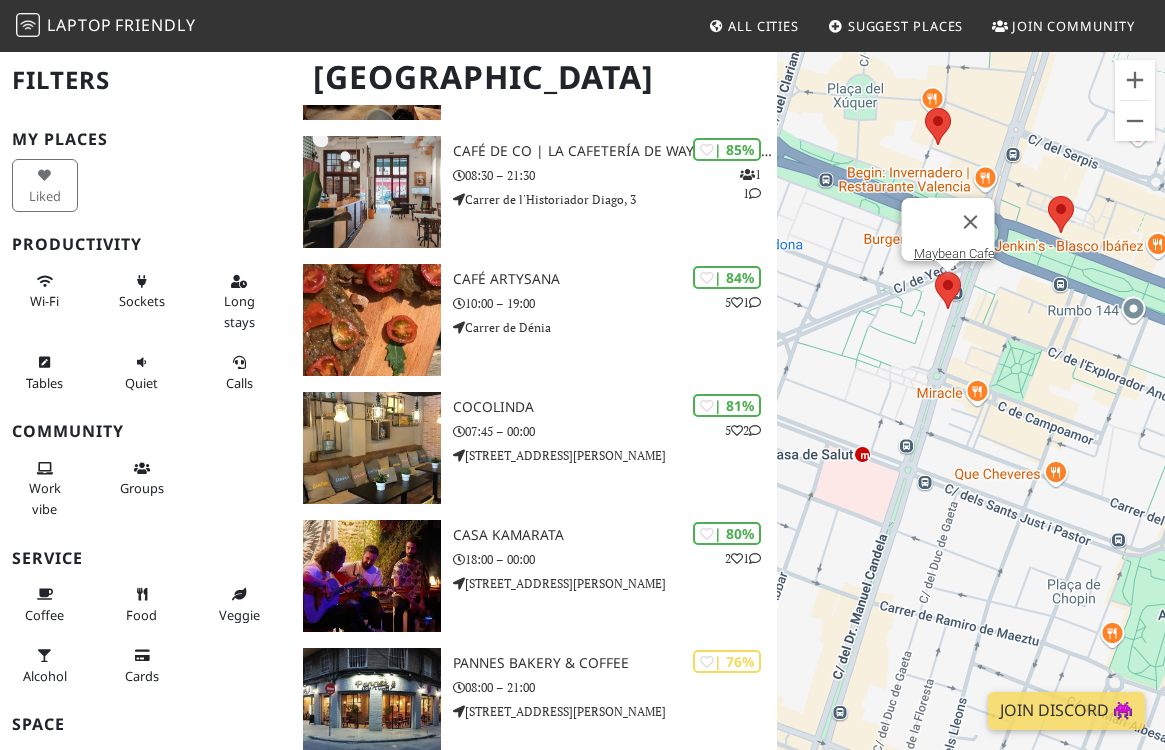 click at bounding box center [935, 272] 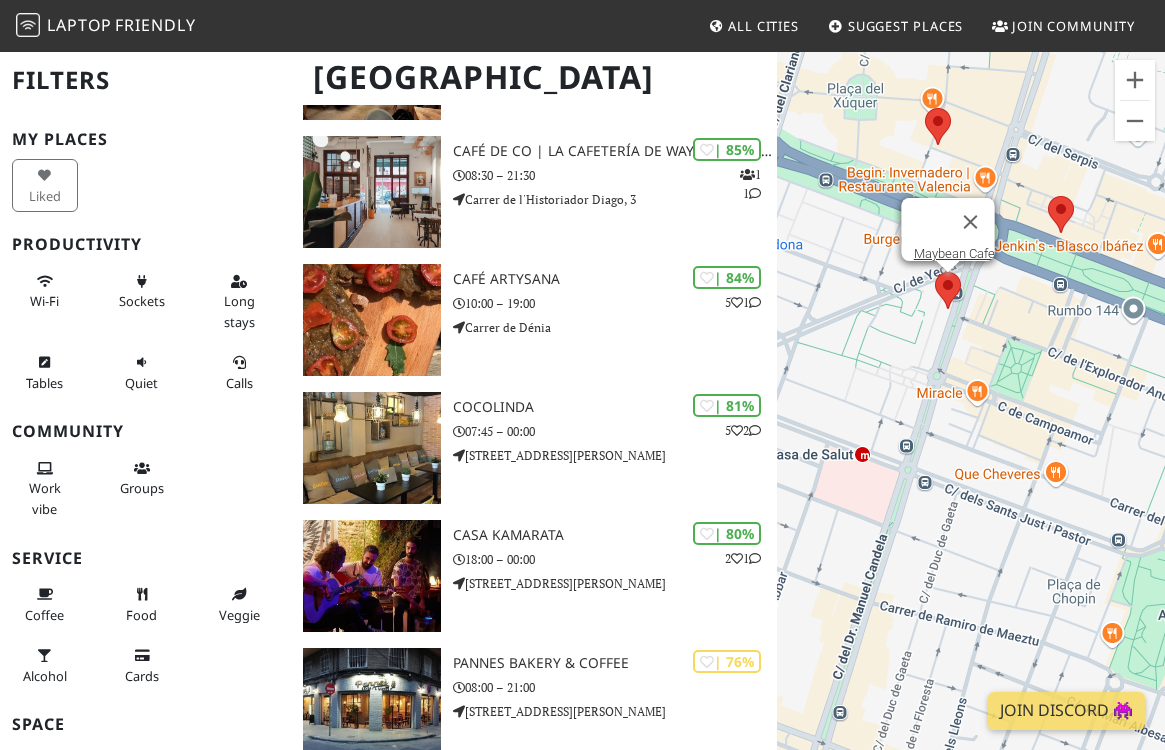 click at bounding box center [935, 272] 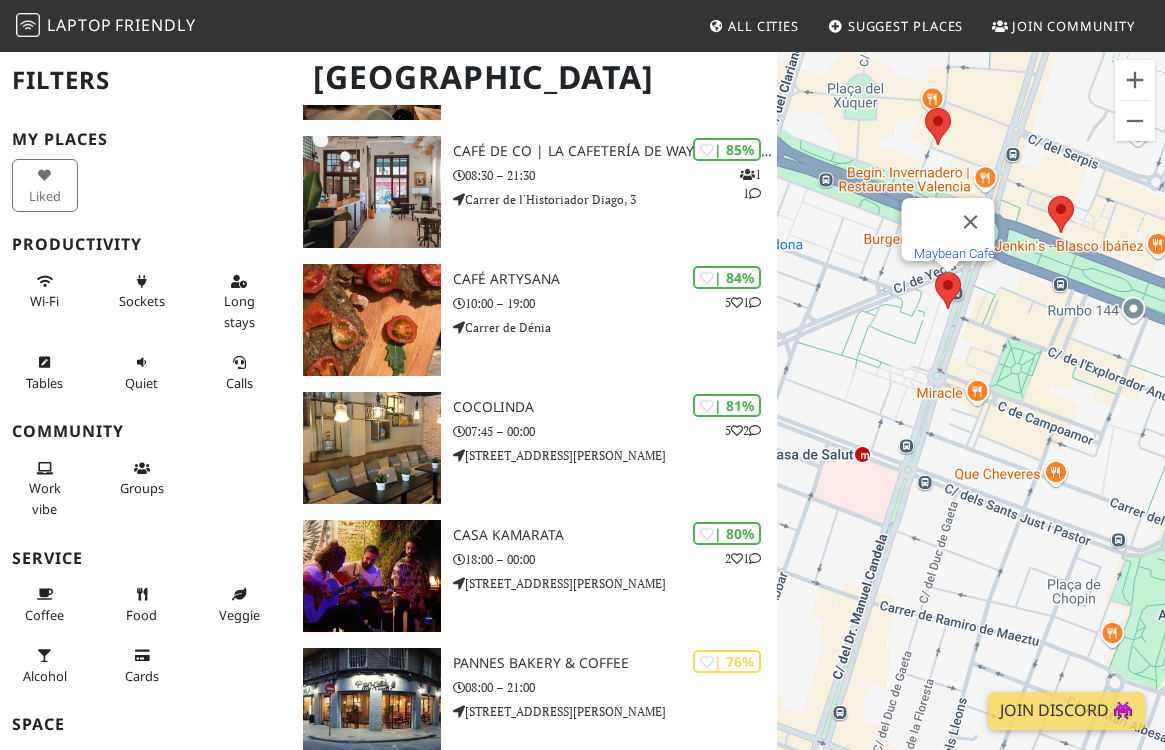 click on "Maybean Cafe" at bounding box center (953, 253) 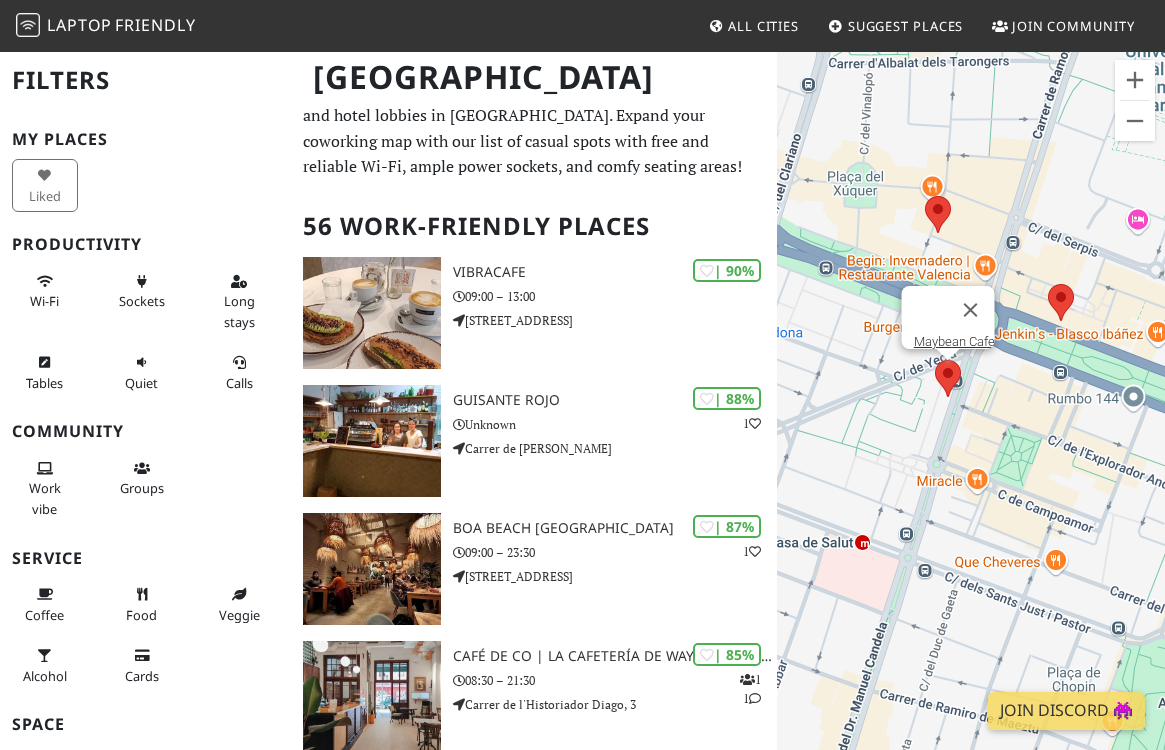 scroll, scrollTop: 0, scrollLeft: 0, axis: both 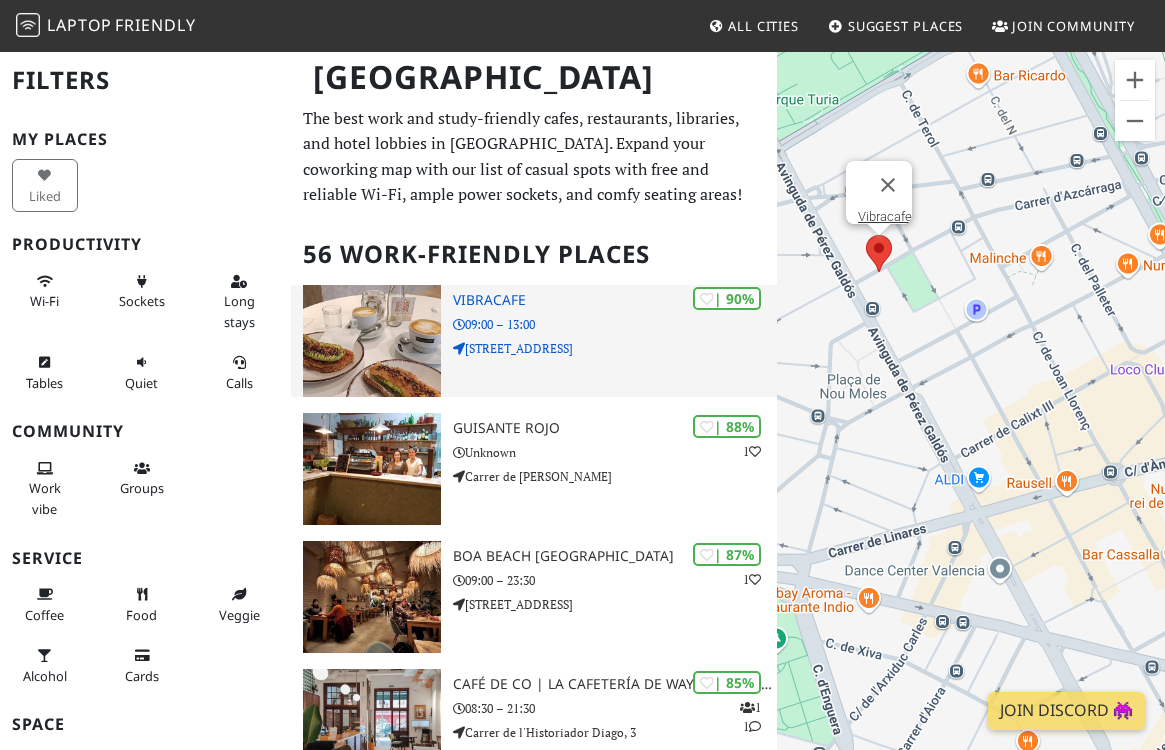 click on "| 90%
Vibracafe
09:00 – 13:00
Carrer del Mestre Guerrero, 5" at bounding box center (615, 341) 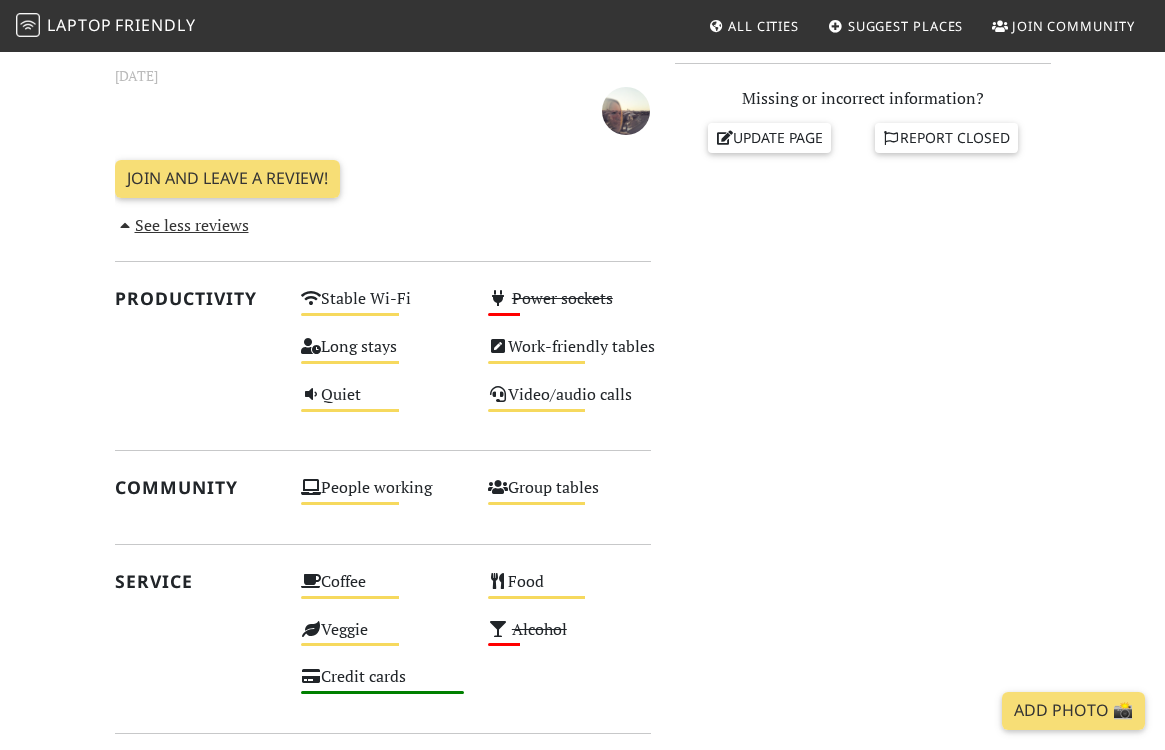 scroll, scrollTop: 739, scrollLeft: 0, axis: vertical 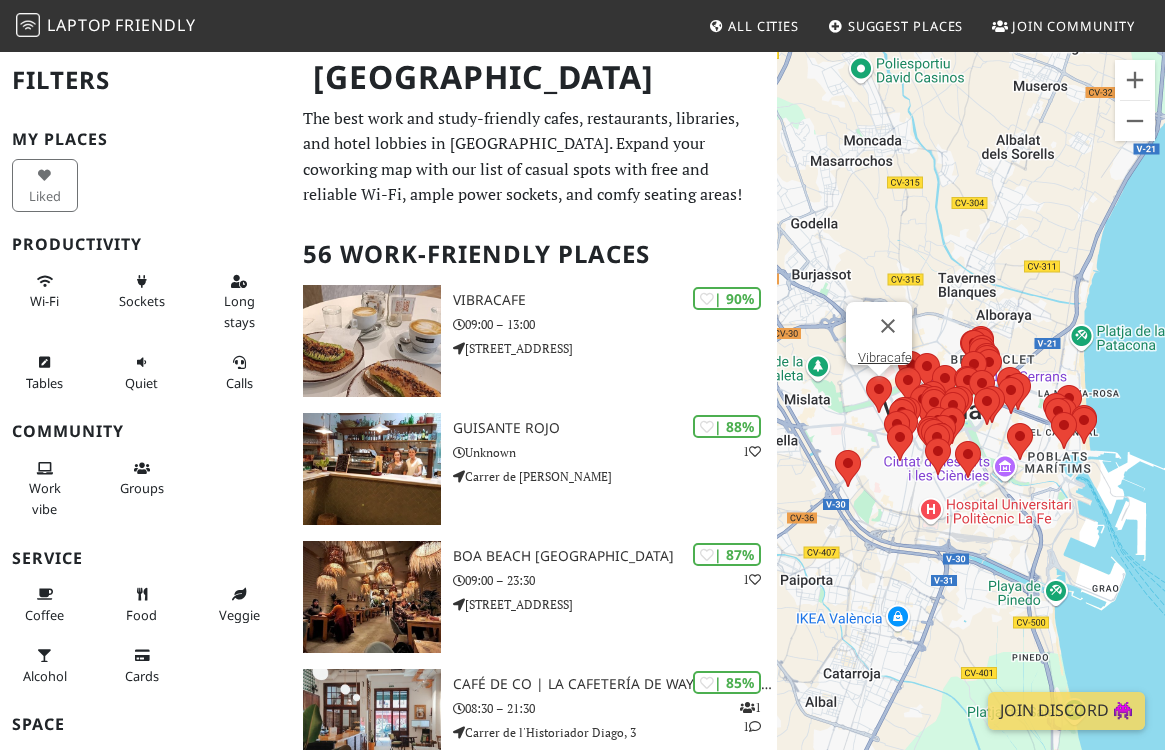 click at bounding box center (866, 376) 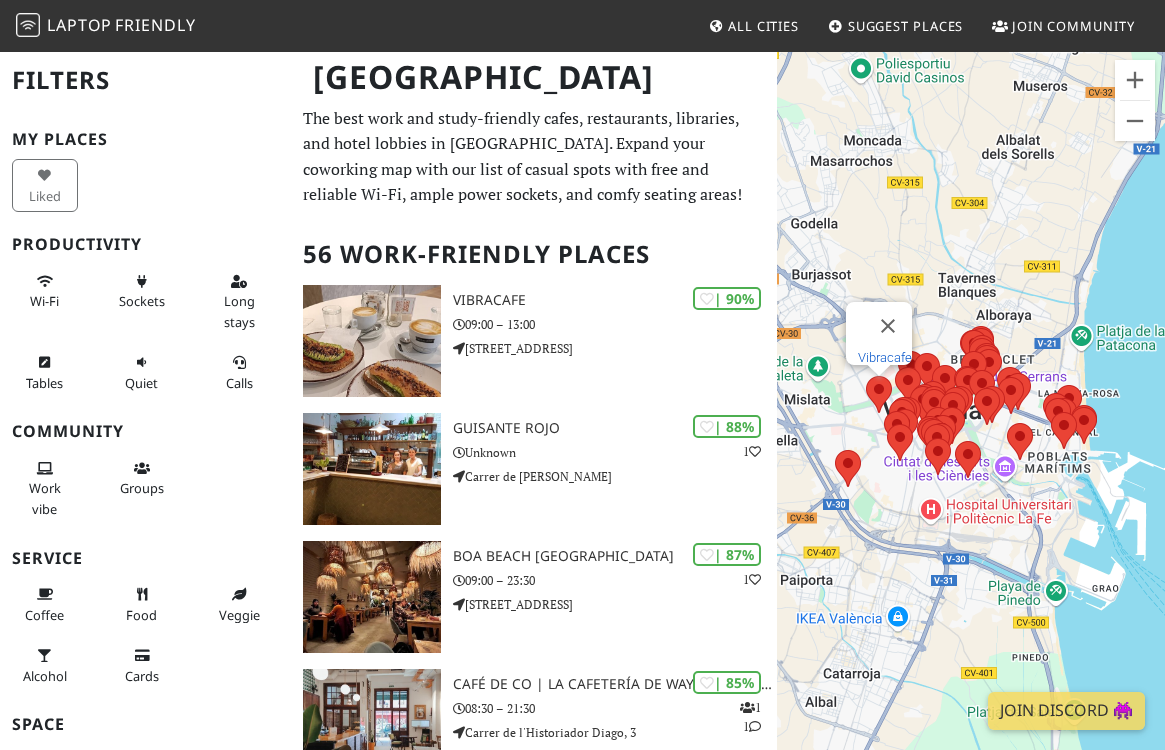 click on "Vibracafe" at bounding box center [885, 357] 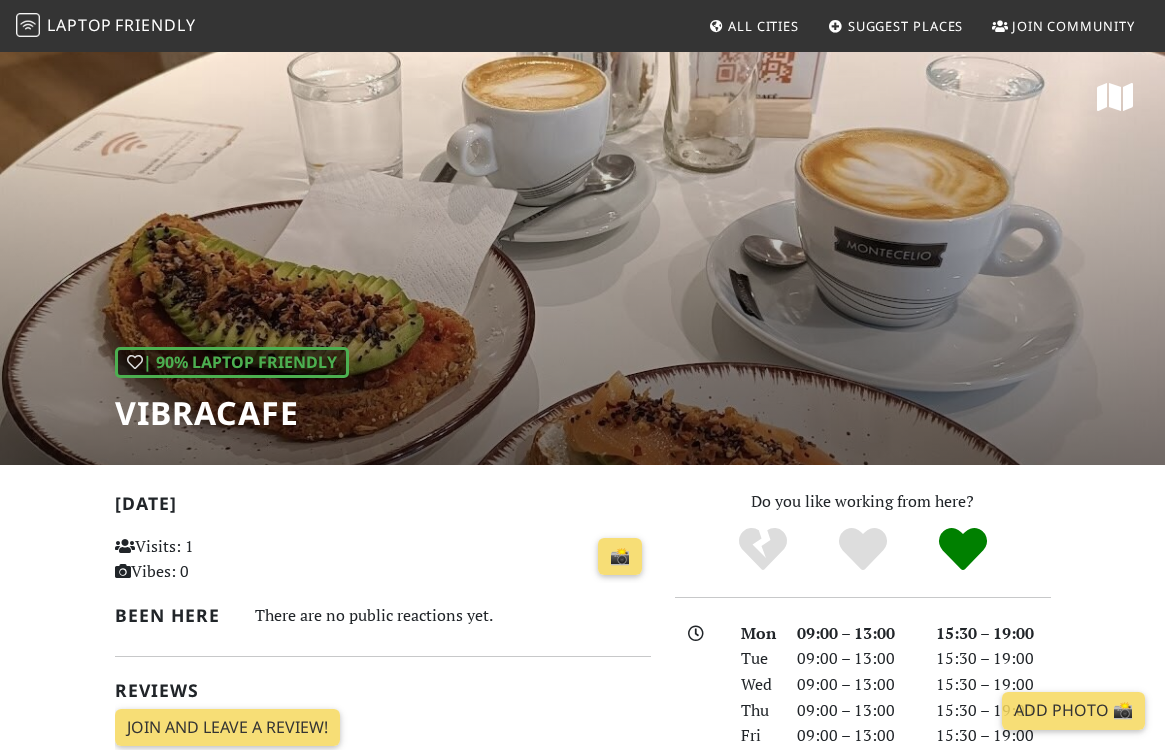 scroll, scrollTop: 228, scrollLeft: 0, axis: vertical 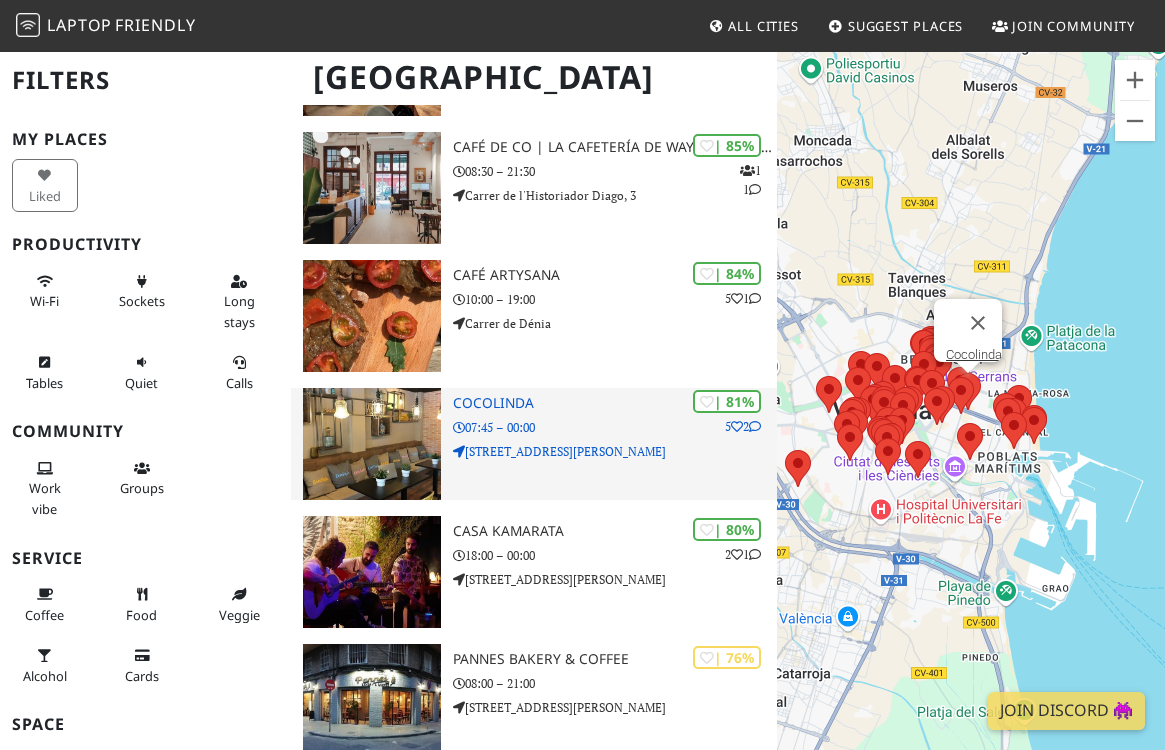 click on "07:45 – 00:00" at bounding box center (615, 427) 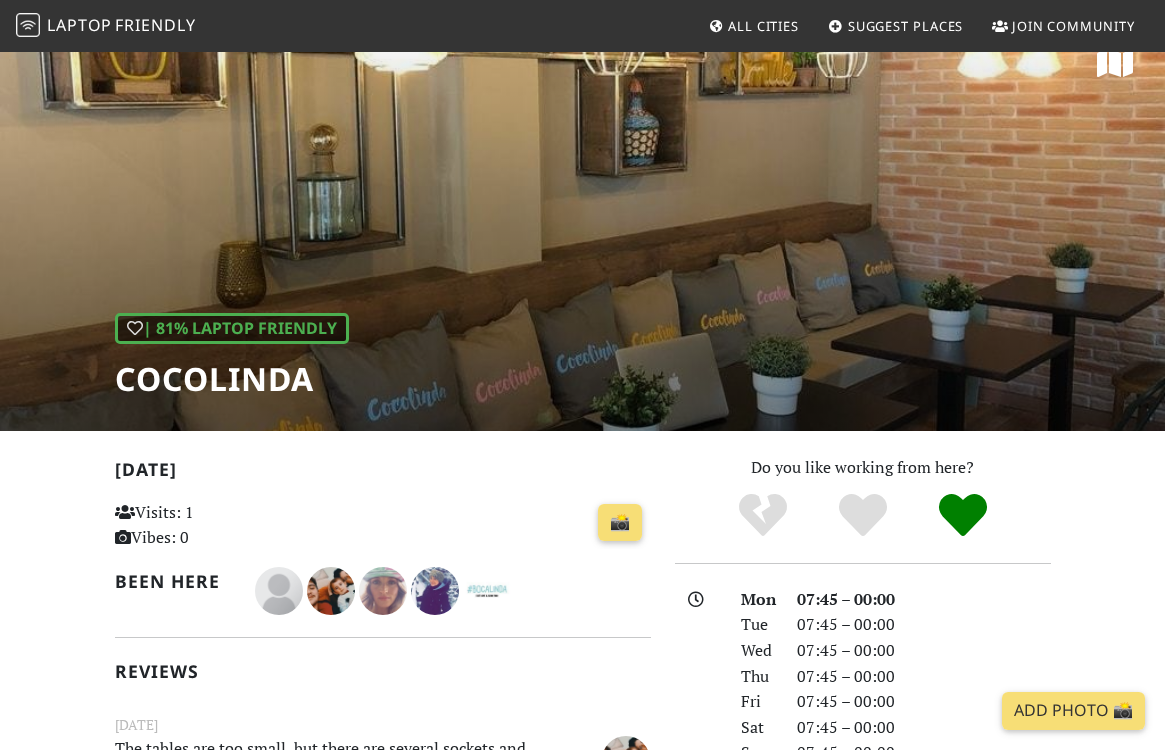 scroll, scrollTop: 0, scrollLeft: 0, axis: both 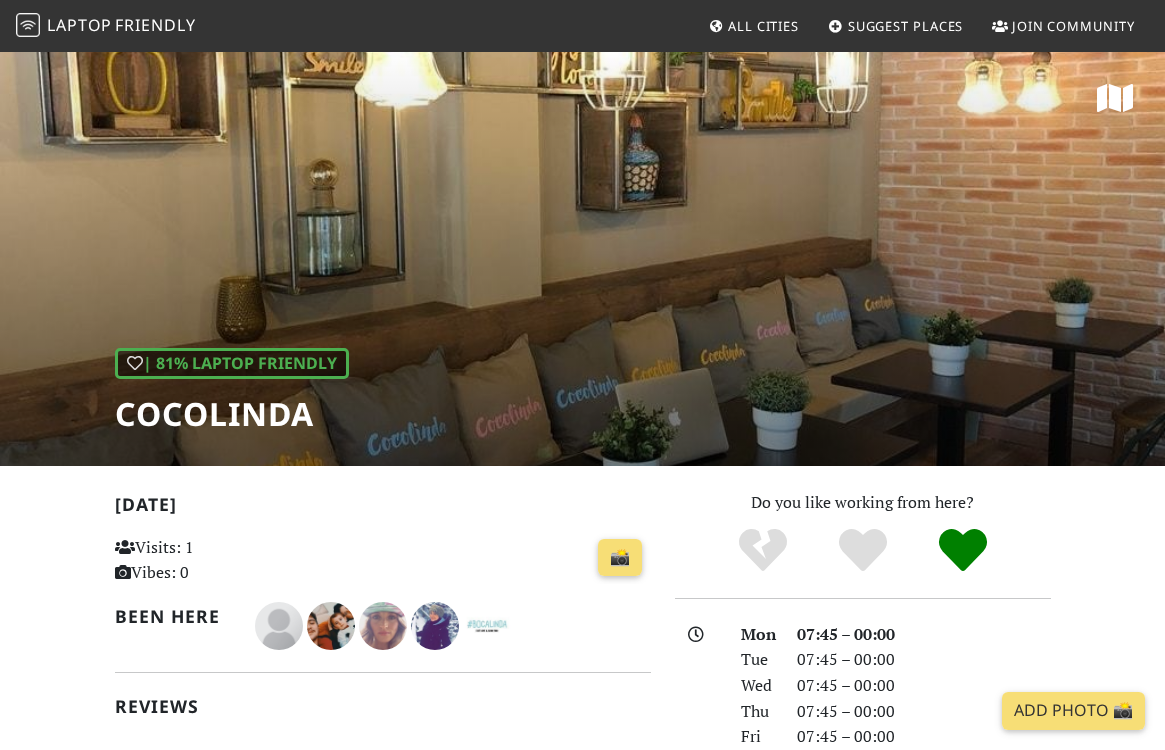 click on "| 81% Laptop Friendly
Cocolinda" at bounding box center (582, 258) 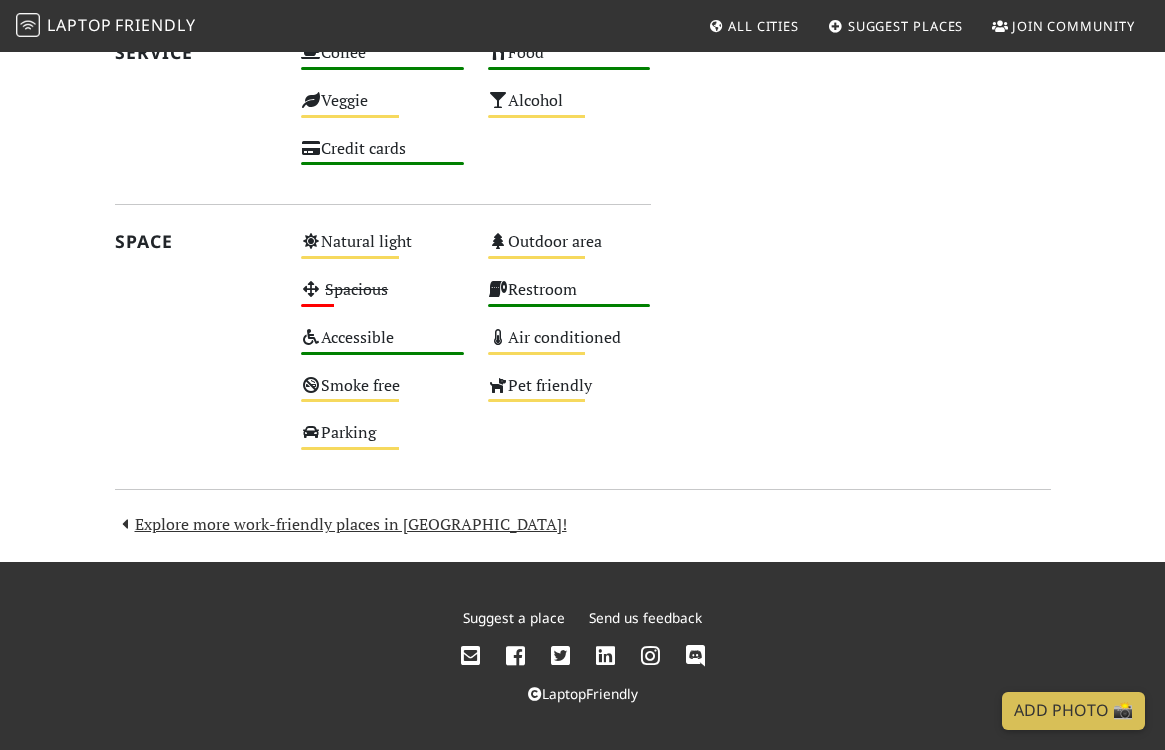 scroll, scrollTop: 1344, scrollLeft: 0, axis: vertical 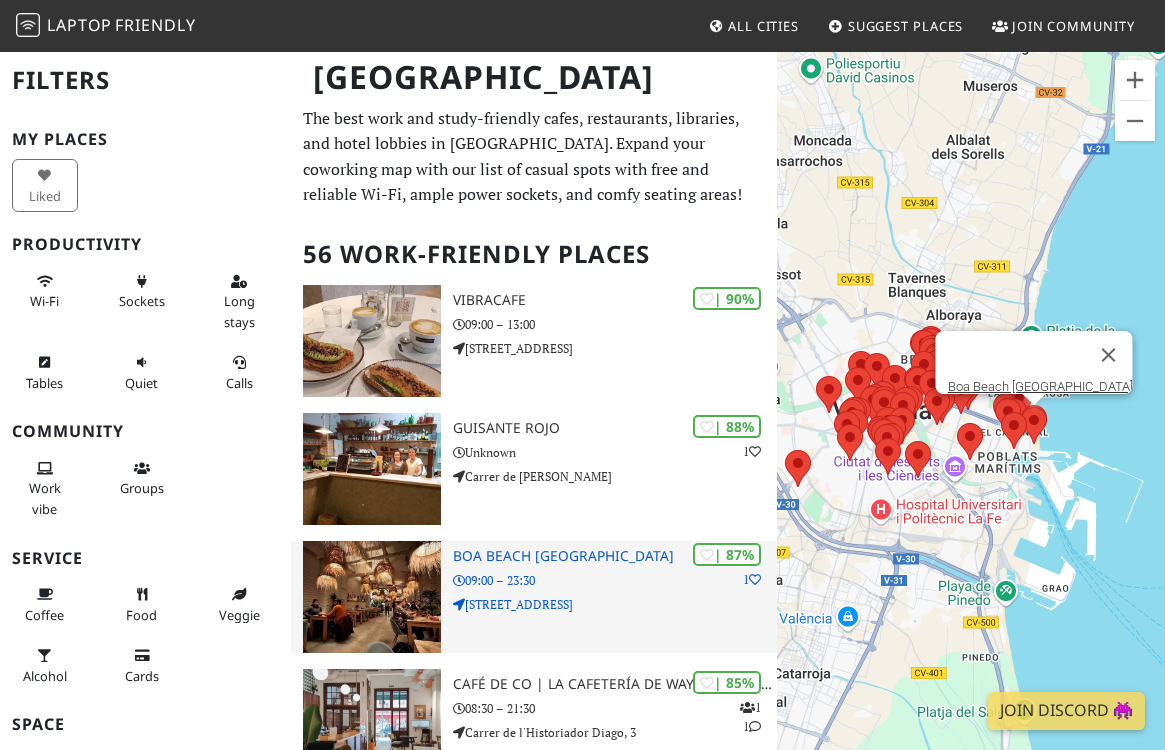click on "| 87%
1
Boa Beach València
09:00 – 23:30
Passeig de Neptú, 62" at bounding box center (615, 597) 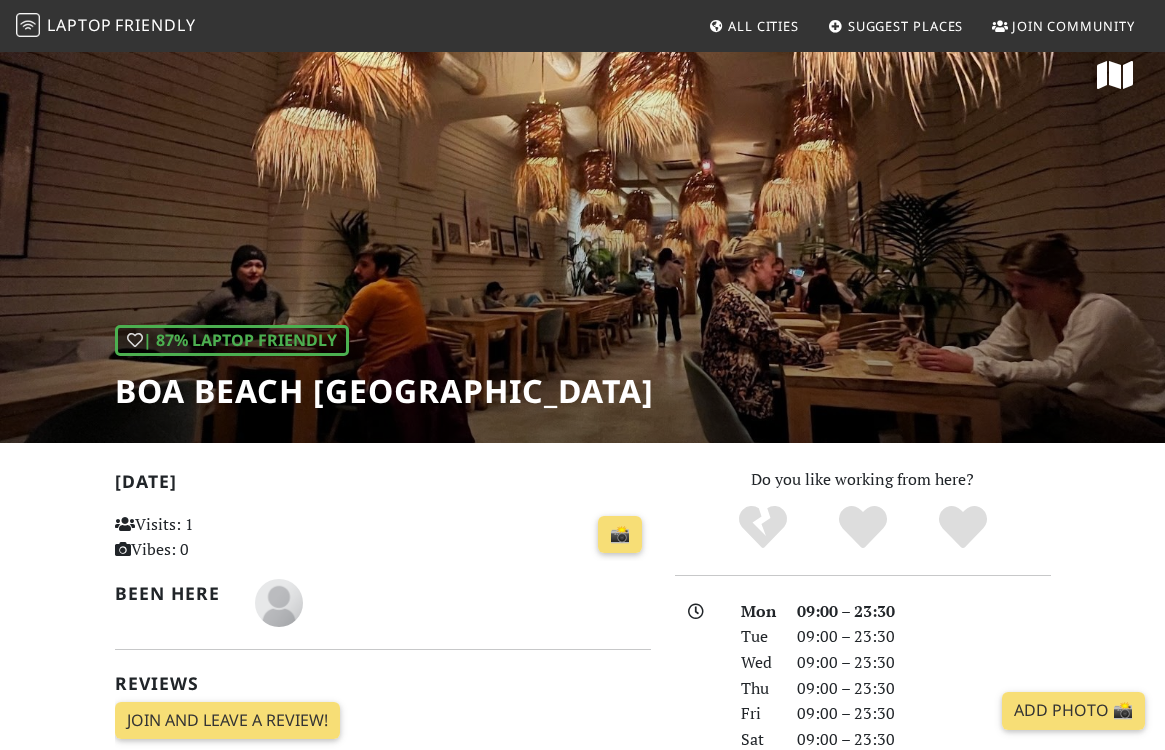 scroll, scrollTop: 0, scrollLeft: 0, axis: both 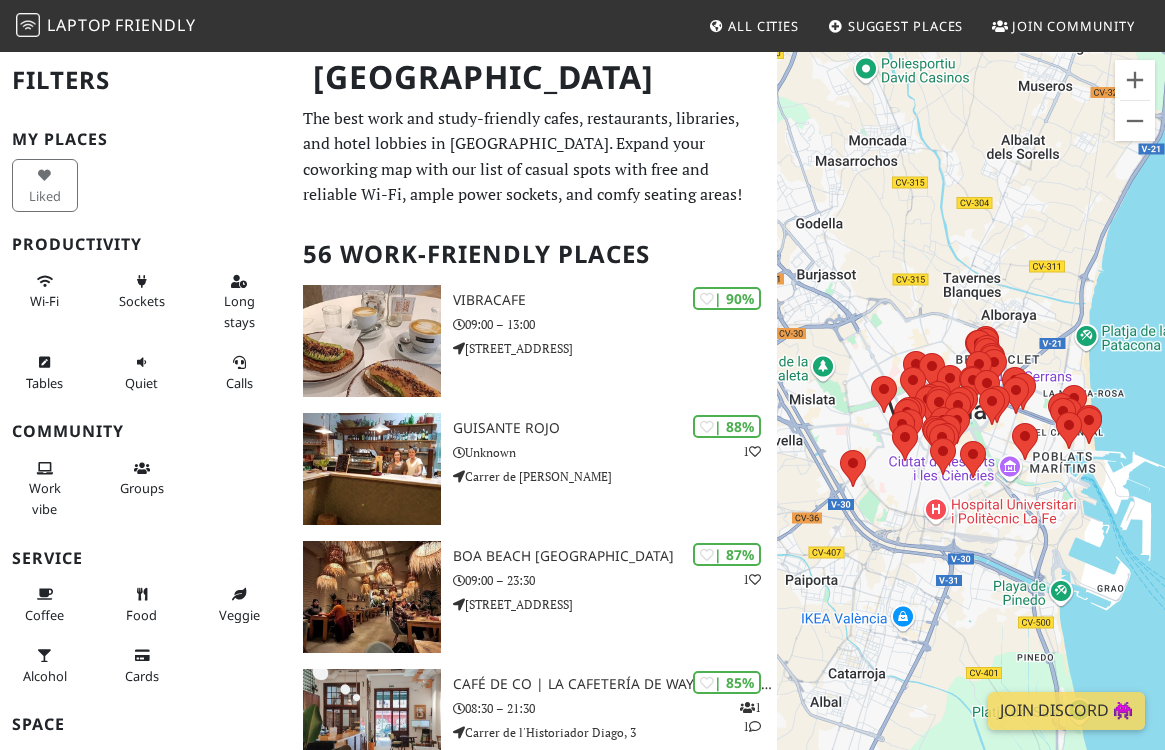 click on "Suggest Places" at bounding box center (906, 26) 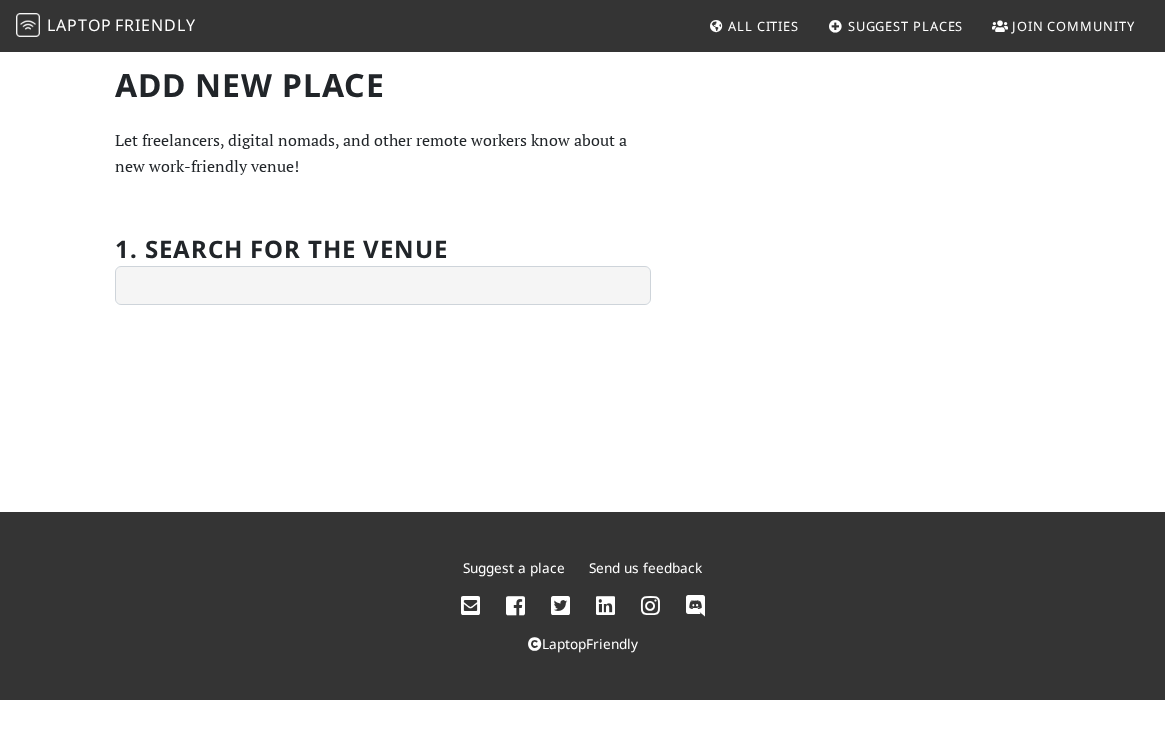 scroll, scrollTop: 0, scrollLeft: 0, axis: both 